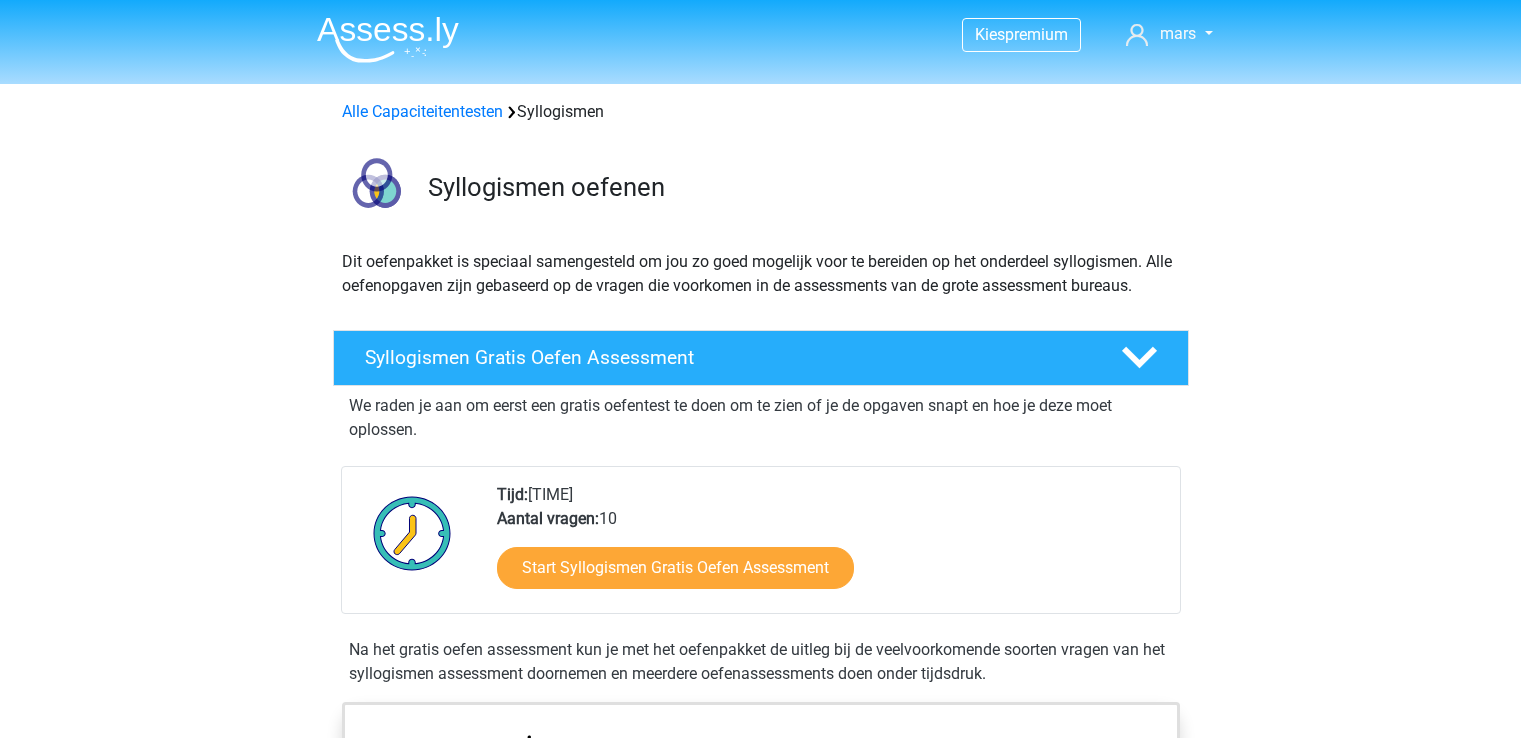 scroll, scrollTop: 0, scrollLeft: 0, axis: both 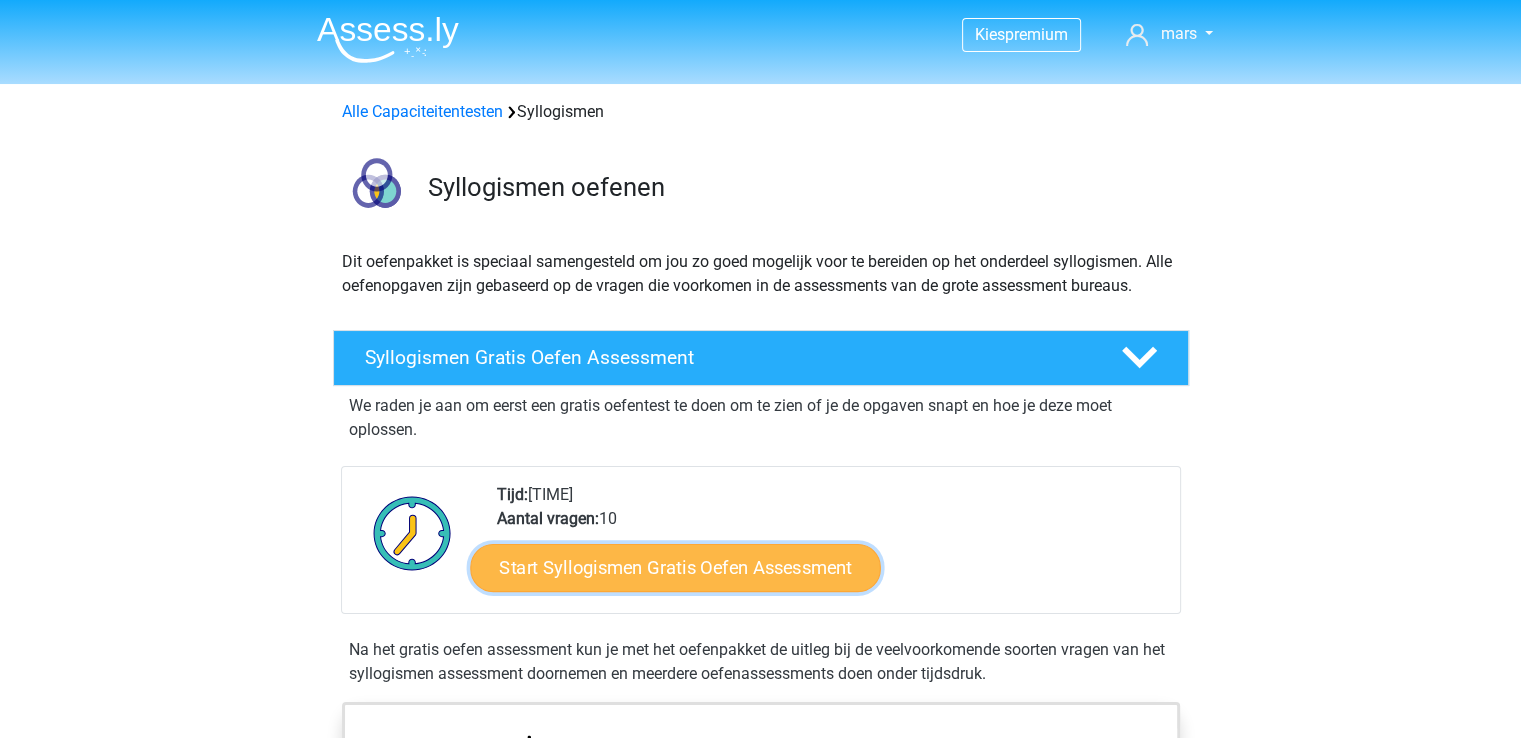 click on "Start Syllogismen
Gratis Oefen Assessment" at bounding box center [675, 567] 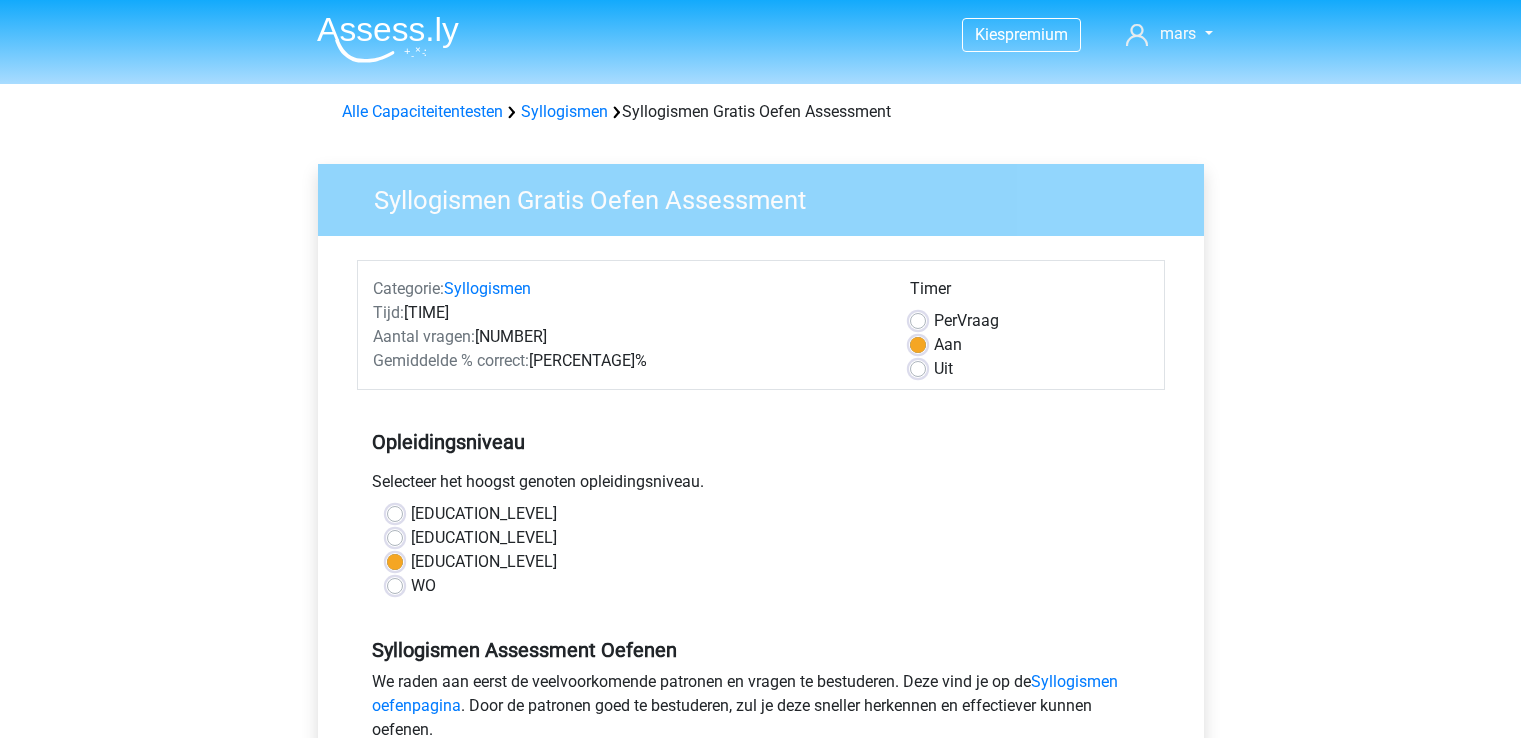 scroll, scrollTop: 0, scrollLeft: 0, axis: both 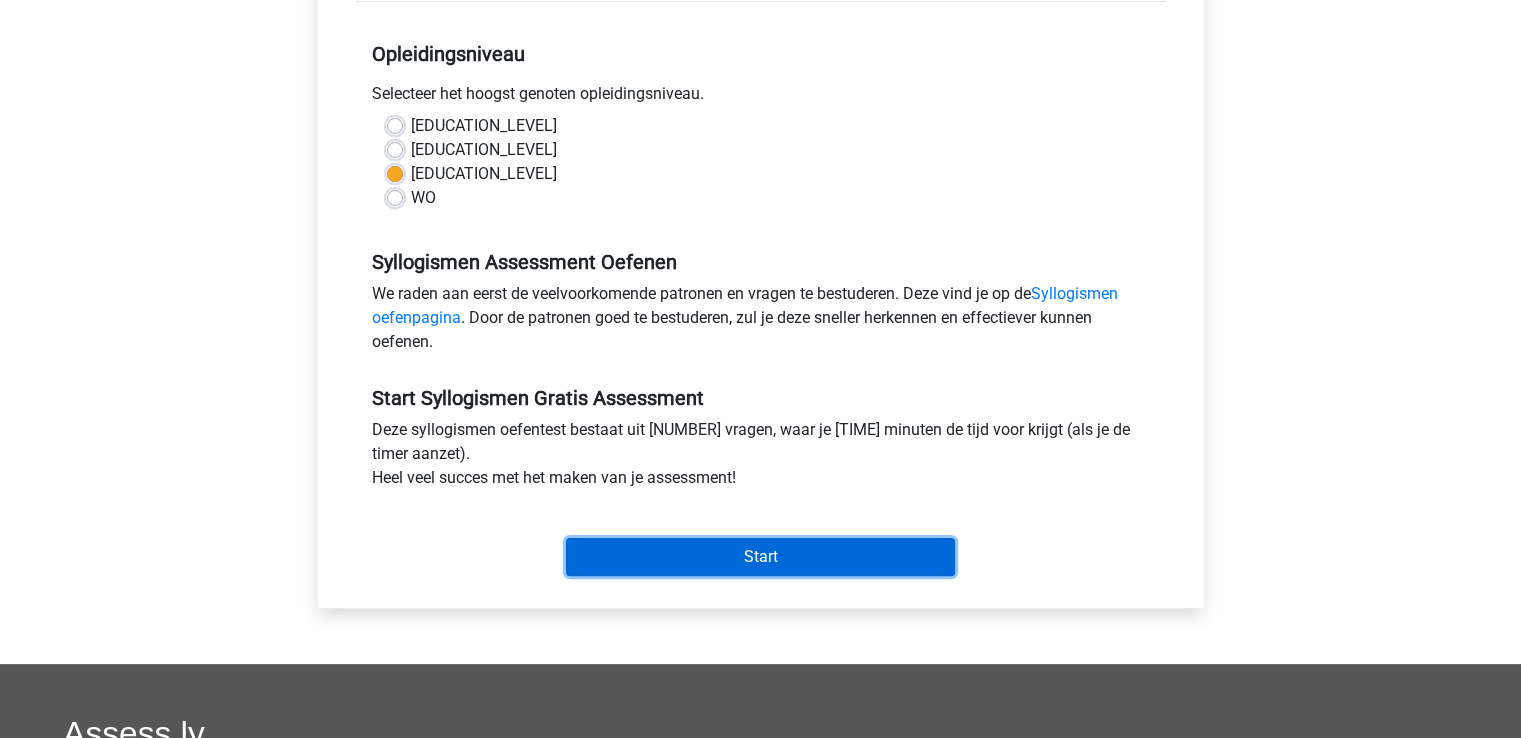 click on "Start" at bounding box center (760, 557) 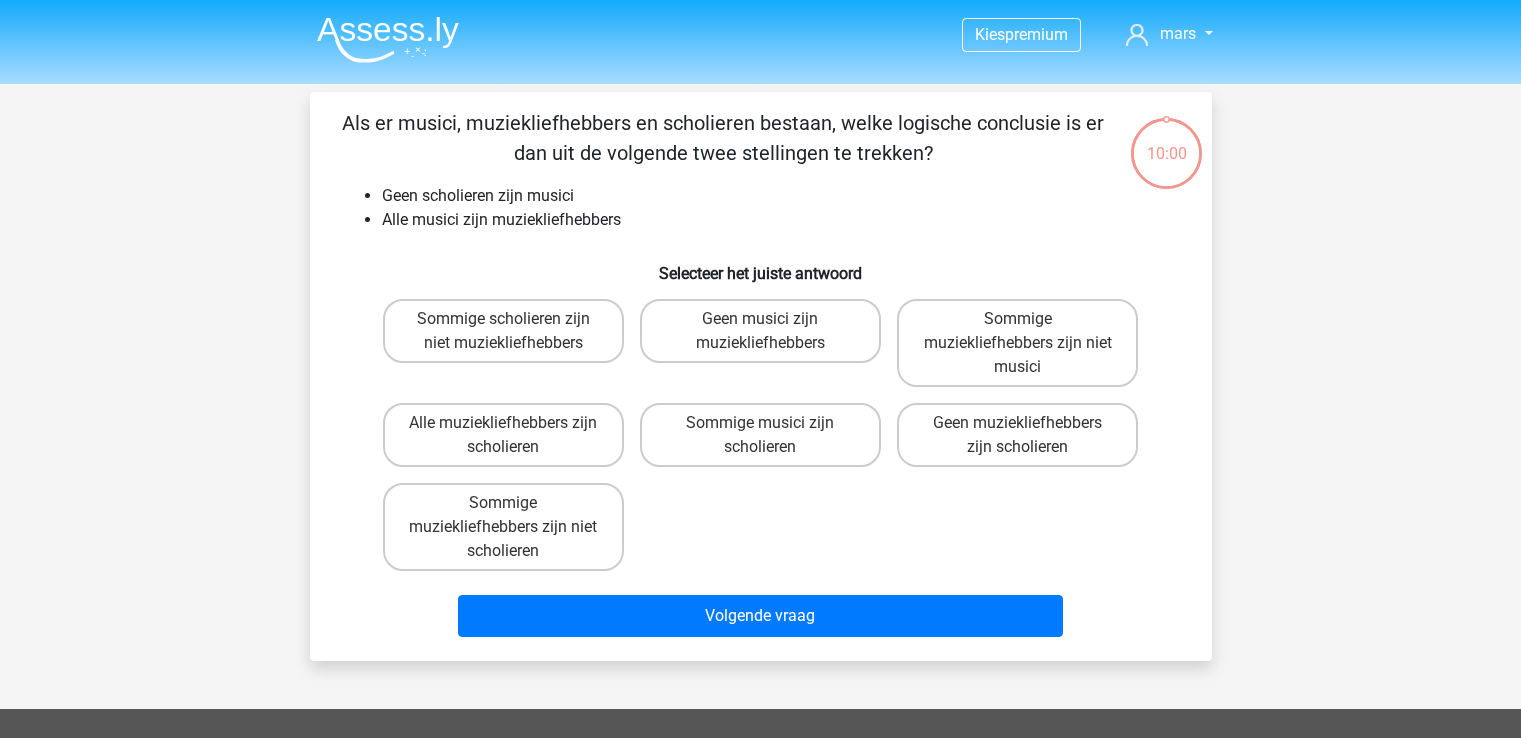 scroll, scrollTop: 0, scrollLeft: 0, axis: both 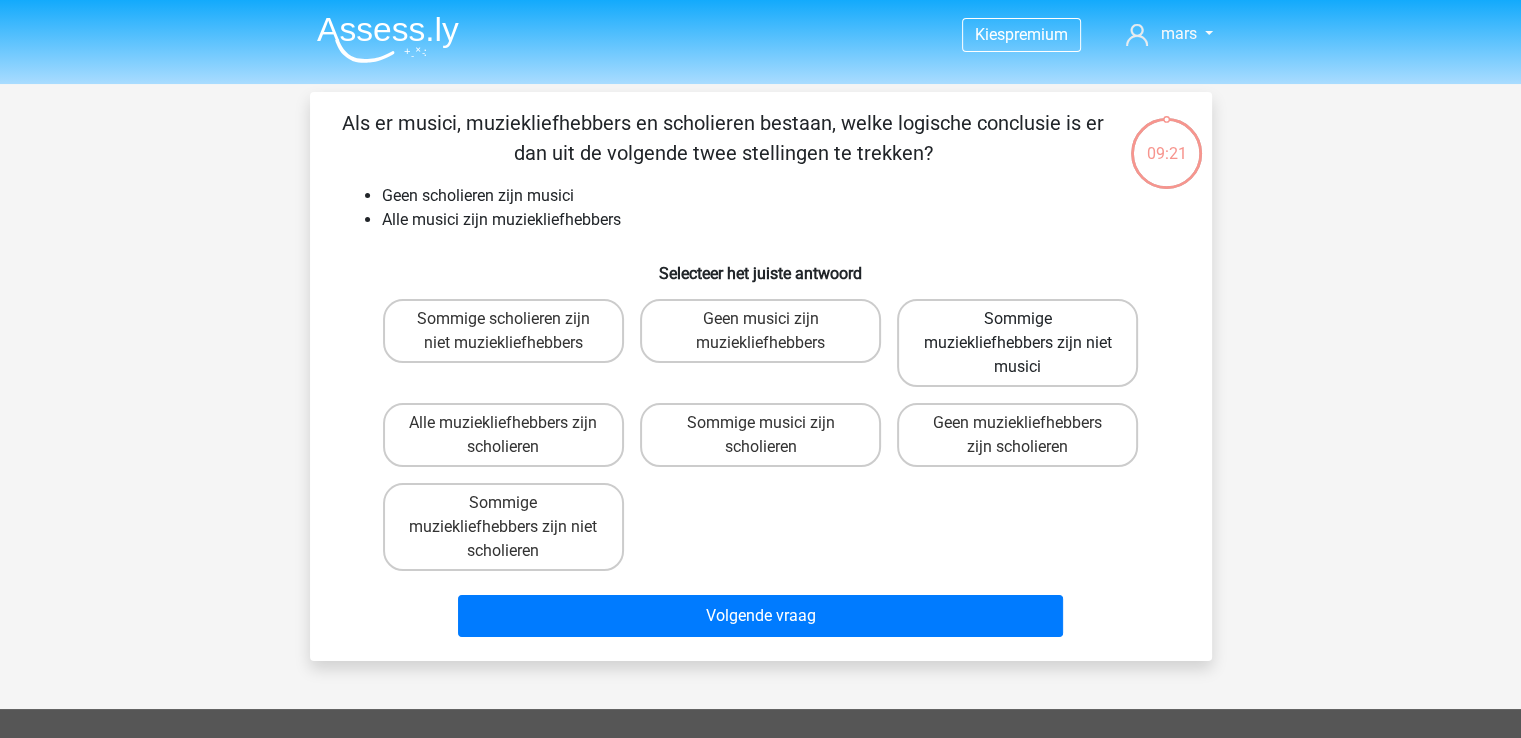 click on "Sommige muziekliefhebbers zijn niet musici" at bounding box center [1017, 343] 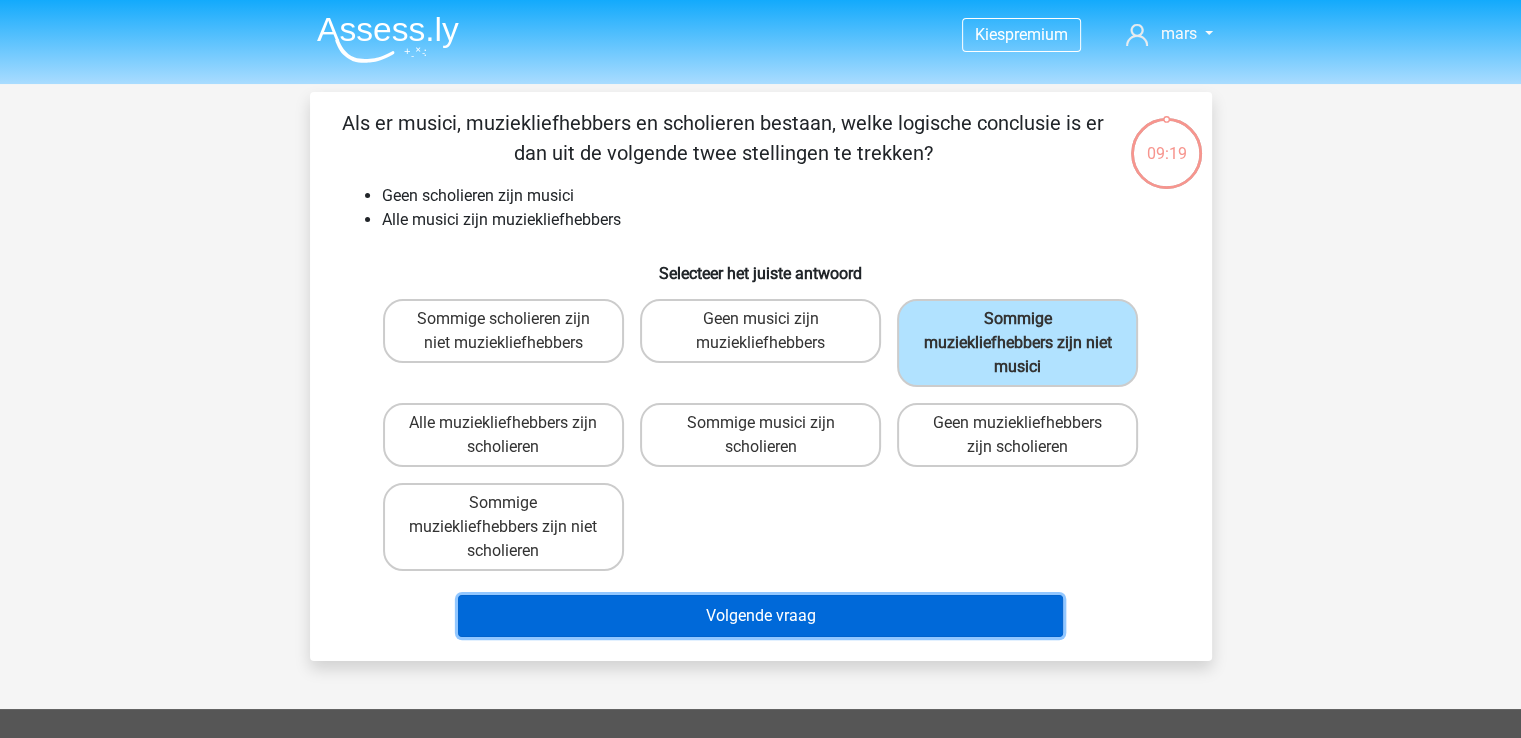 click on "Volgende vraag" at bounding box center (760, 616) 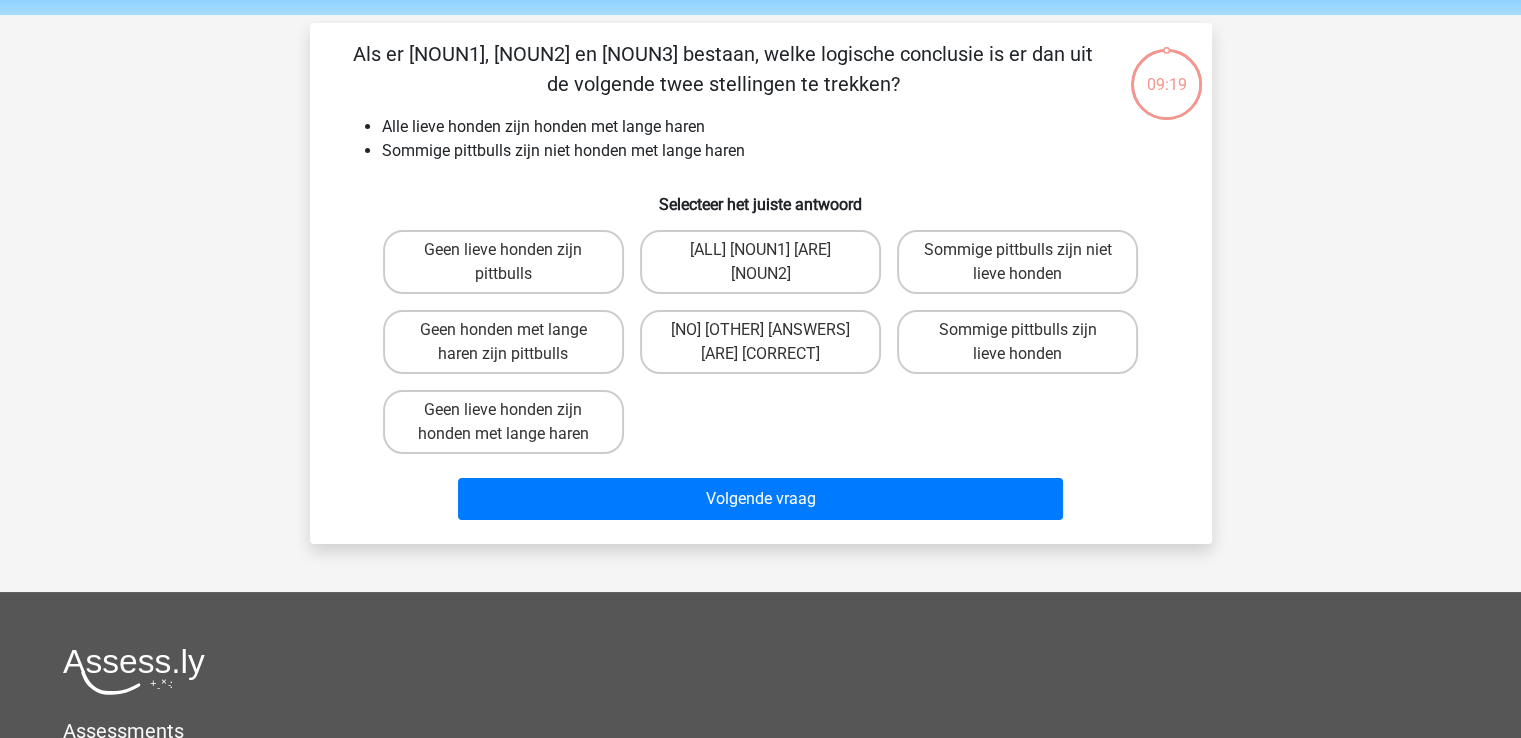 scroll, scrollTop: 92, scrollLeft: 0, axis: vertical 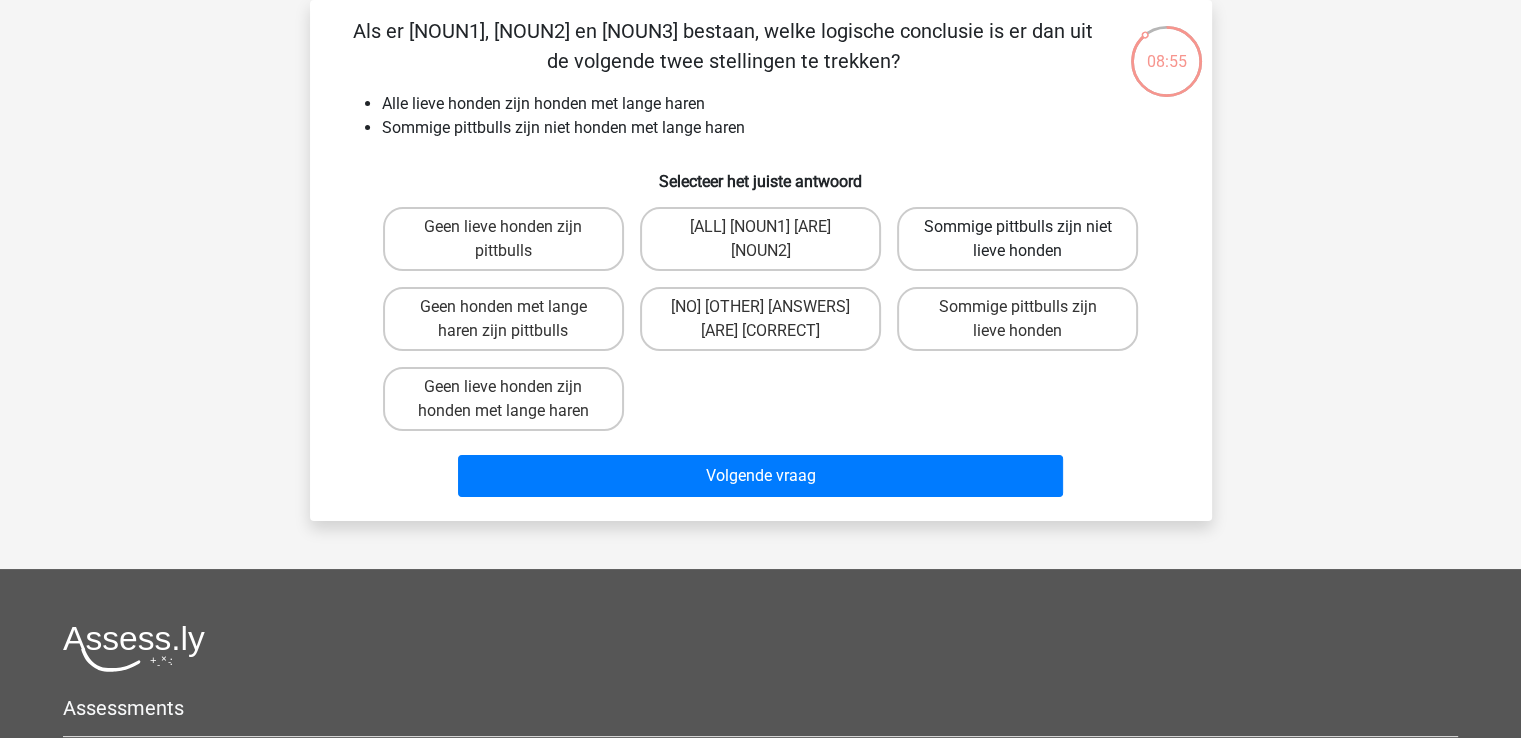 click on "Sommige pittbulls zijn niet lieve honden" at bounding box center [1017, 239] 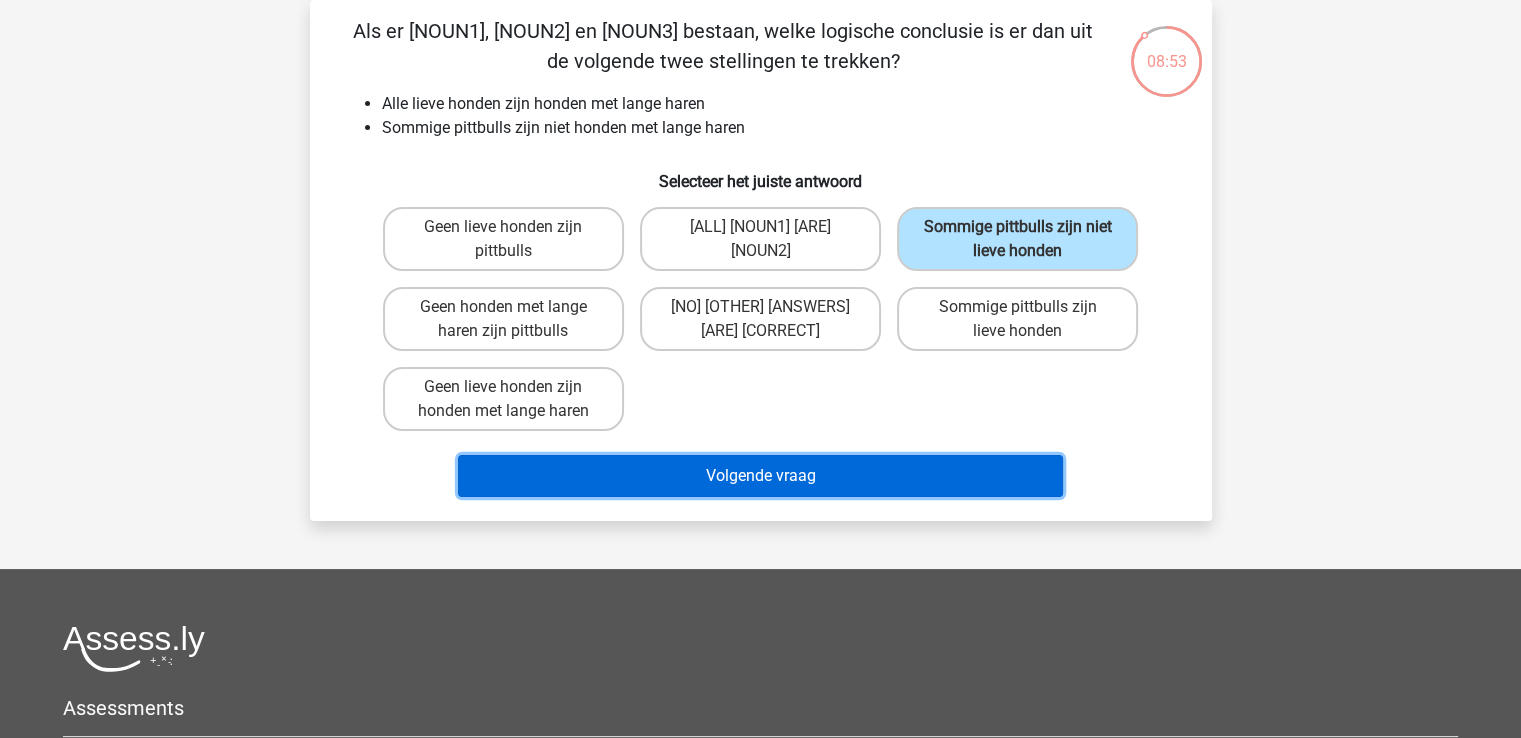 click on "Volgende vraag" at bounding box center (760, 476) 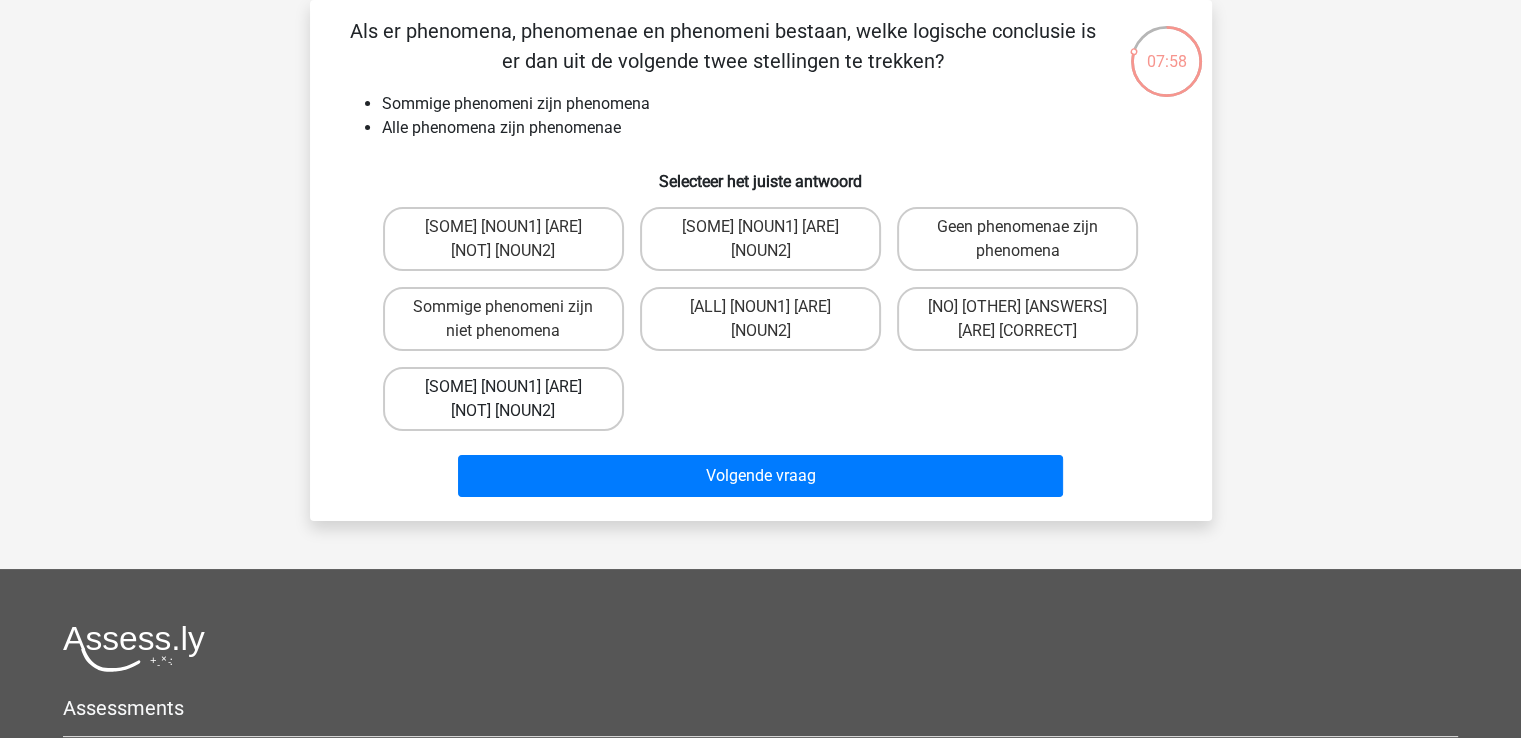 click on "Sommige phenomenae zijn niet phenomeni" at bounding box center (503, 399) 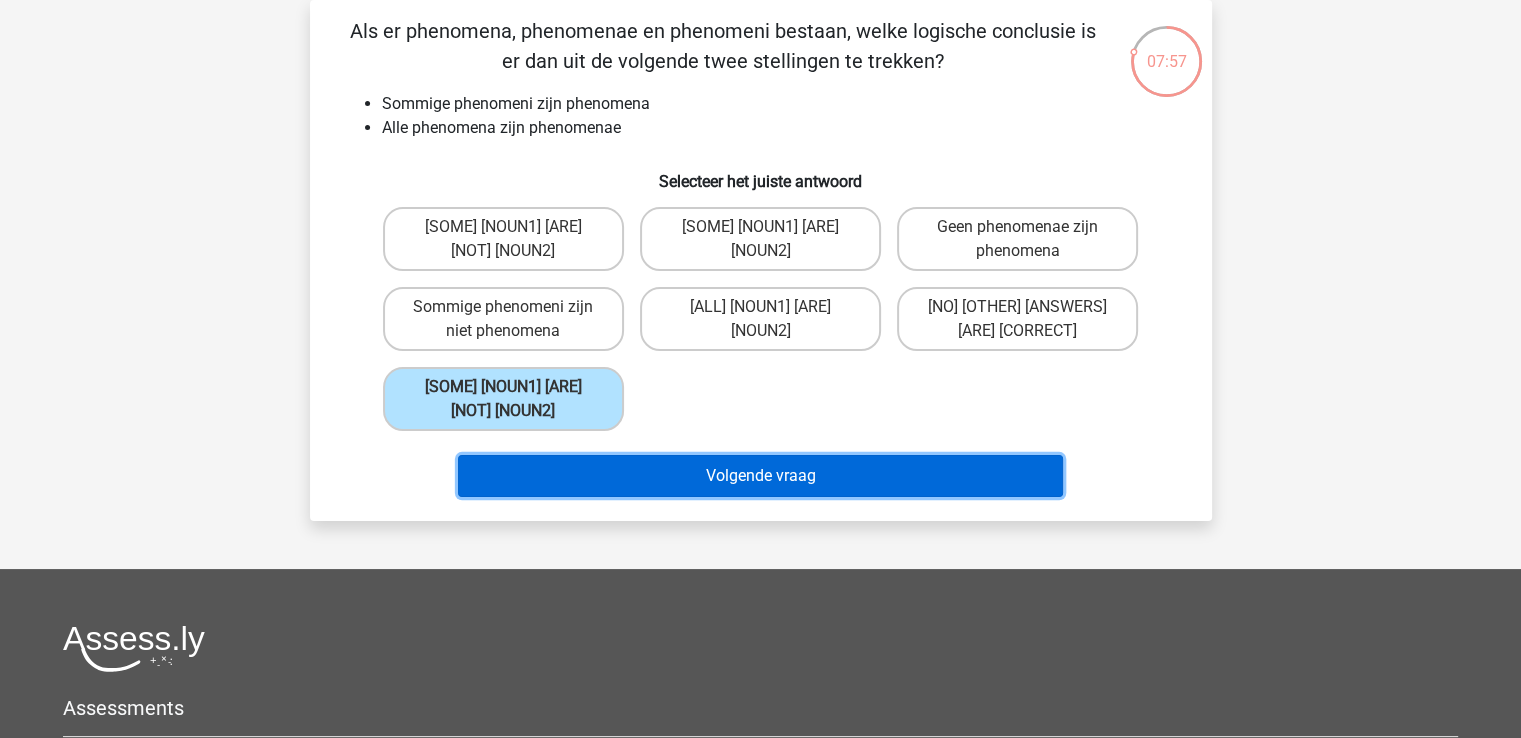 click on "Volgende vraag" at bounding box center [760, 476] 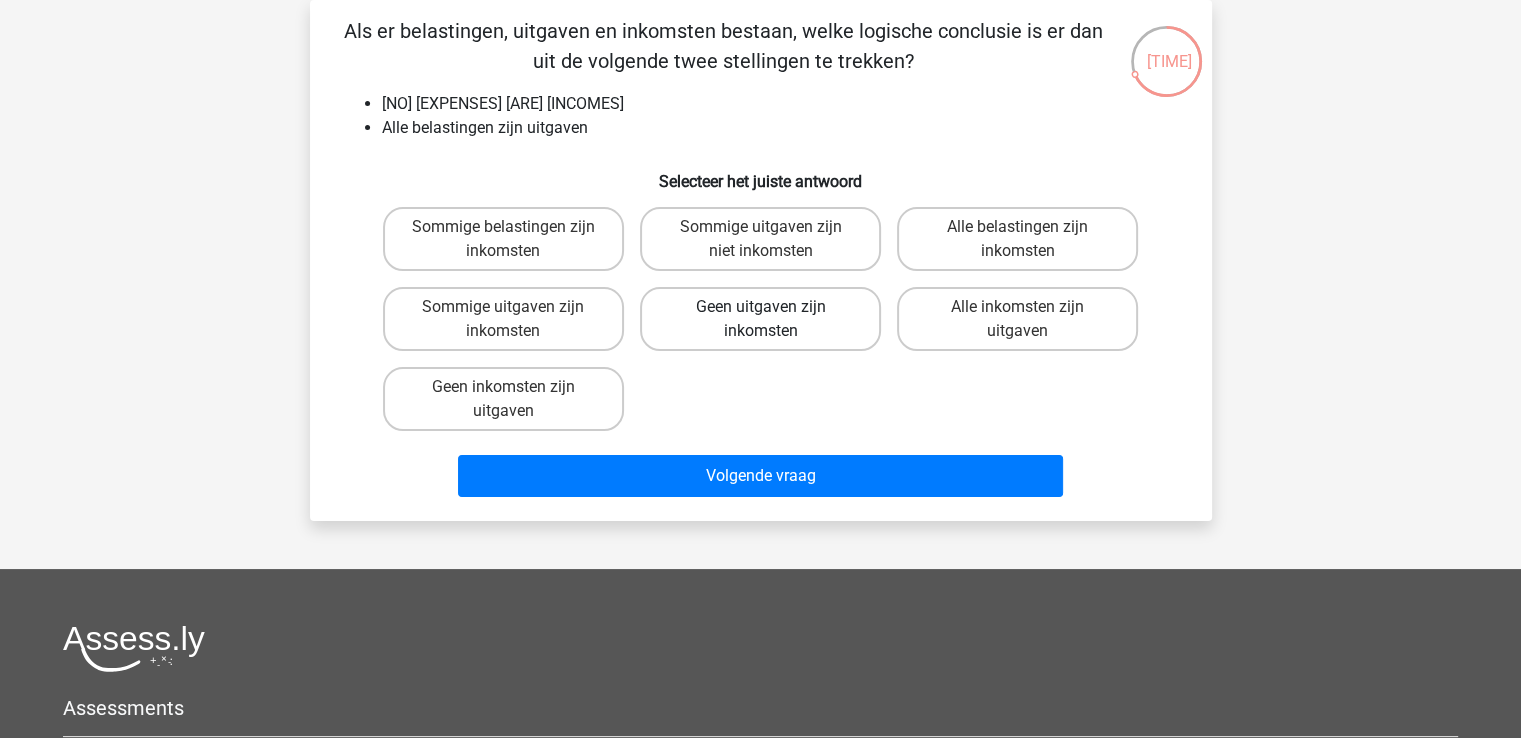 click on "Geen uitgaven zijn inkomsten" at bounding box center (760, 319) 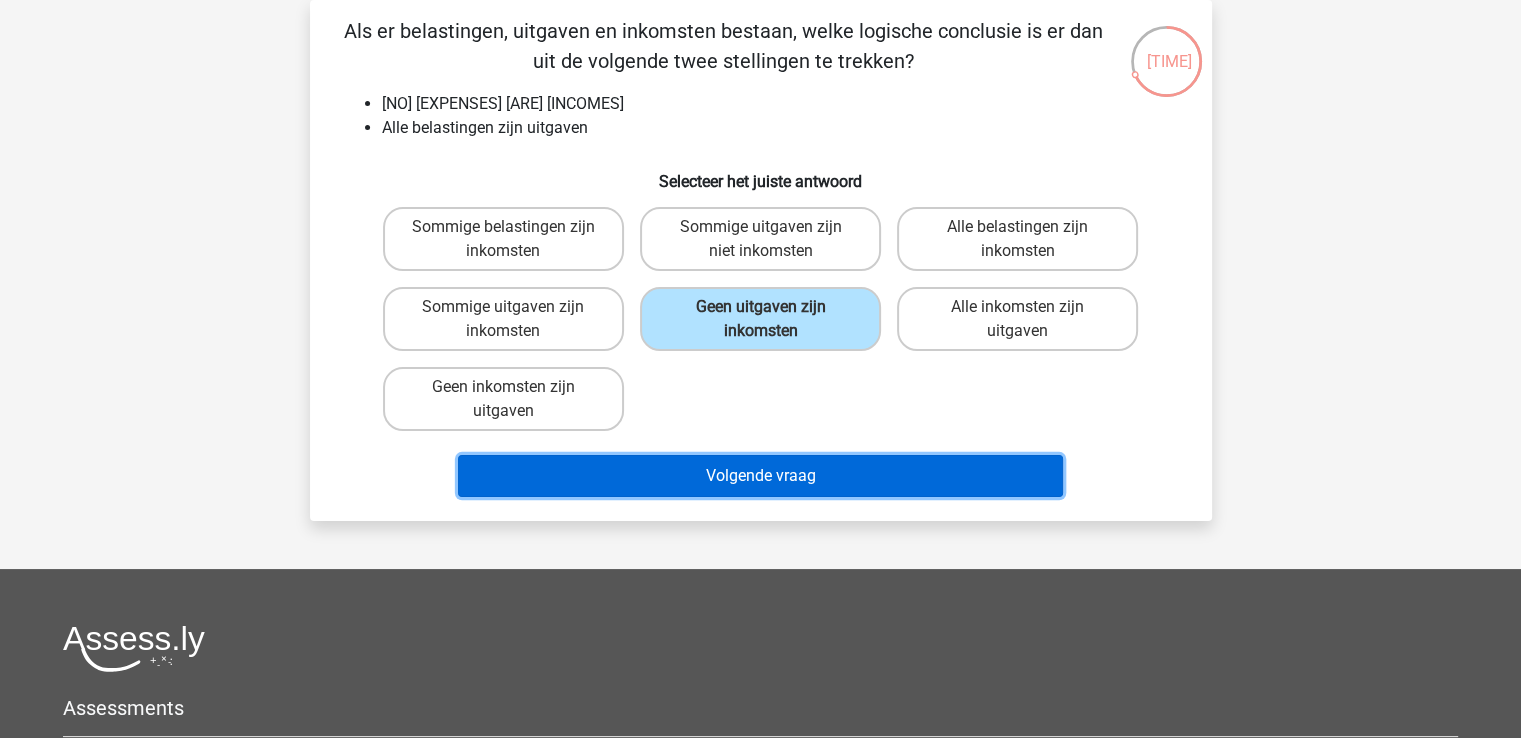 click on "Volgende vraag" at bounding box center (760, 476) 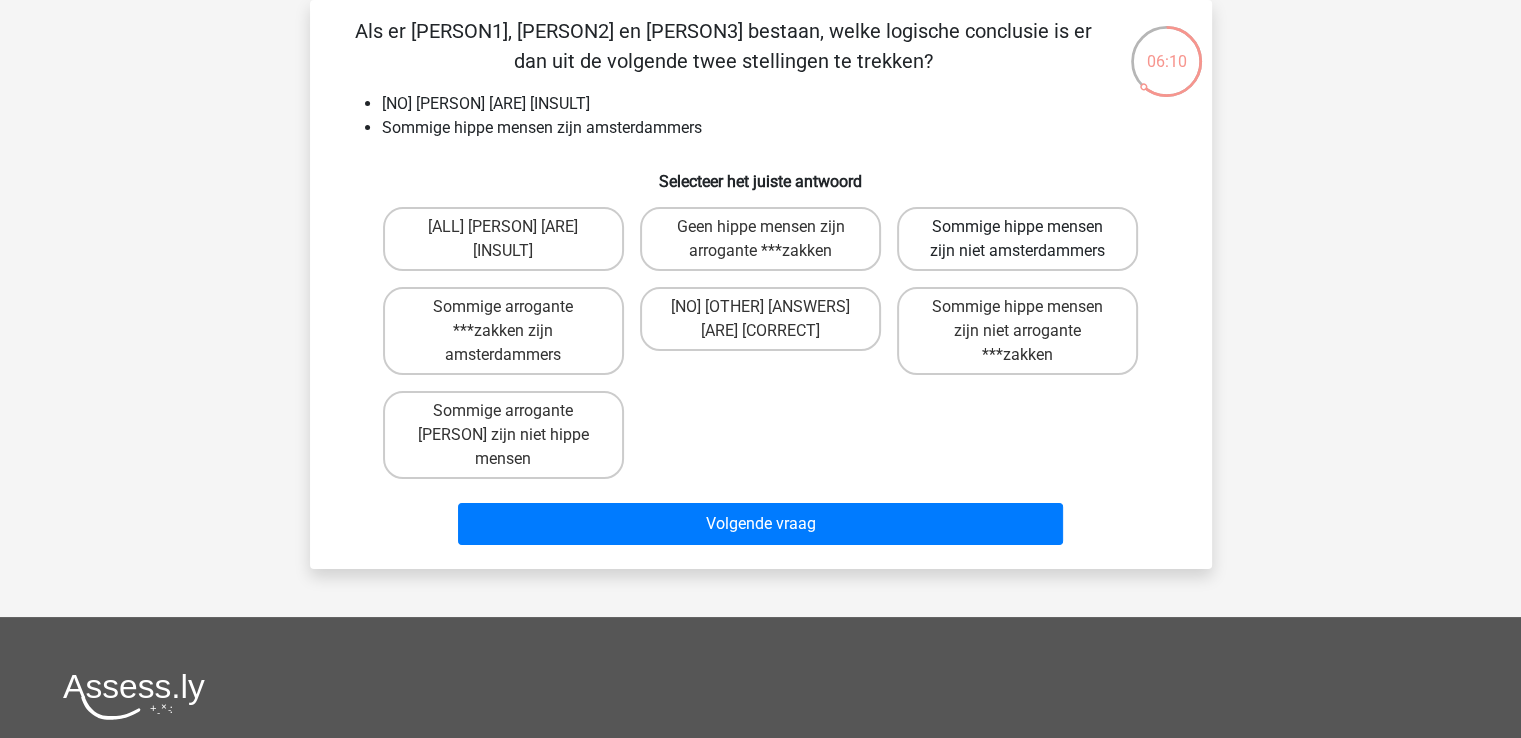 click on "Sommige hippe mensen zijn niet amsterdammers" at bounding box center (1017, 239) 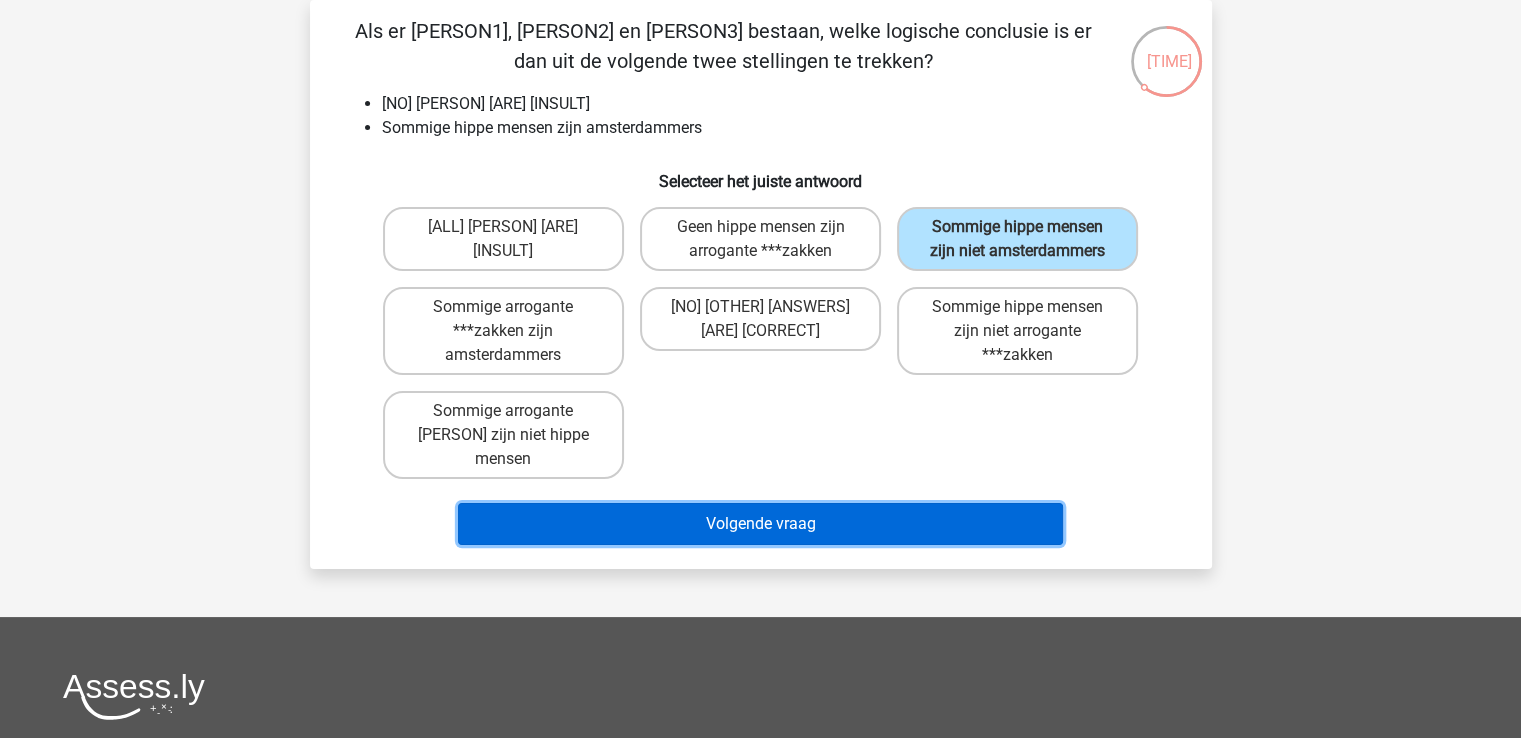 click on "Volgende vraag" at bounding box center (760, 524) 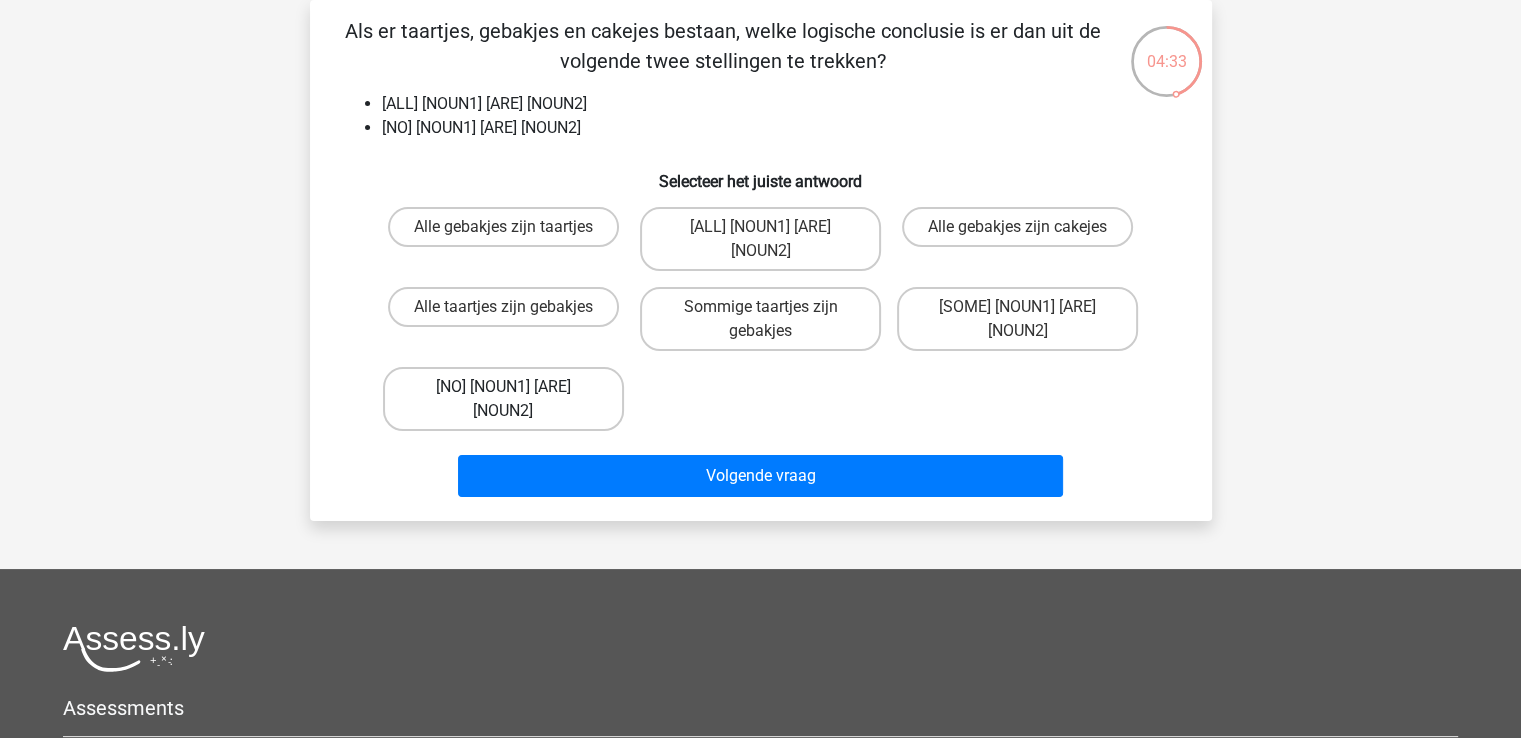 click on "Geen gebakjes zijn cakejes" at bounding box center [503, 399] 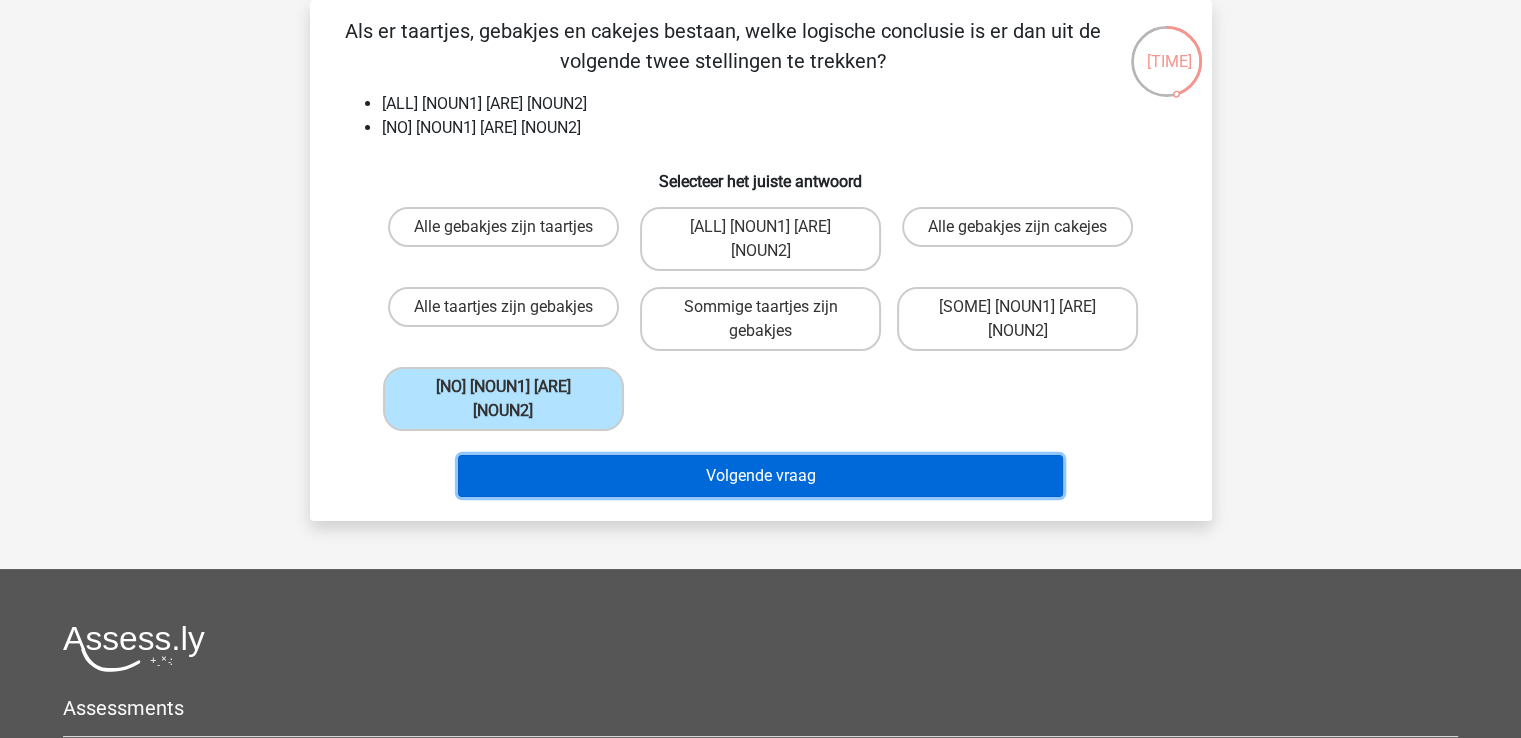 click on "Volgende vraag" at bounding box center (760, 476) 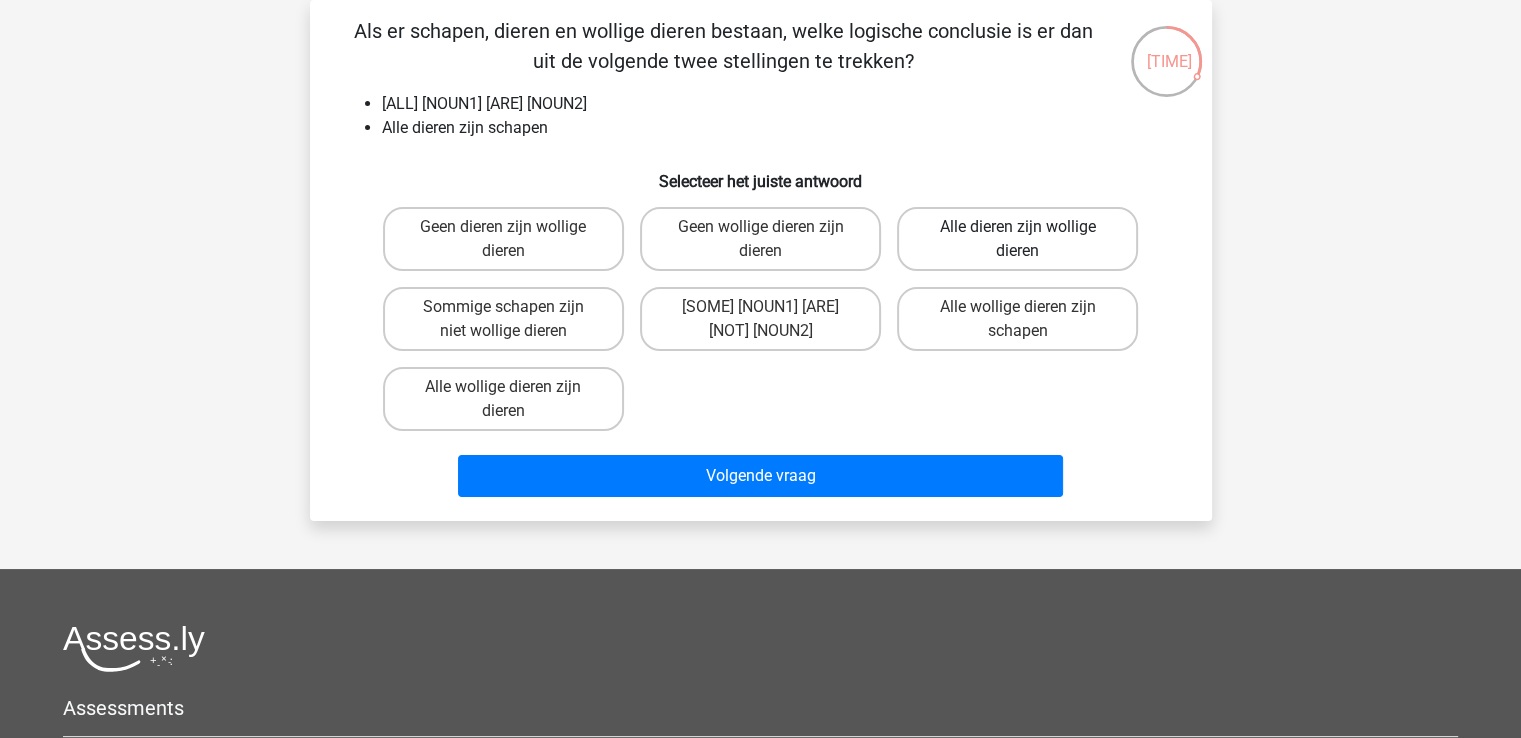 click on "Alle dieren zijn wollige dieren" at bounding box center (1017, 239) 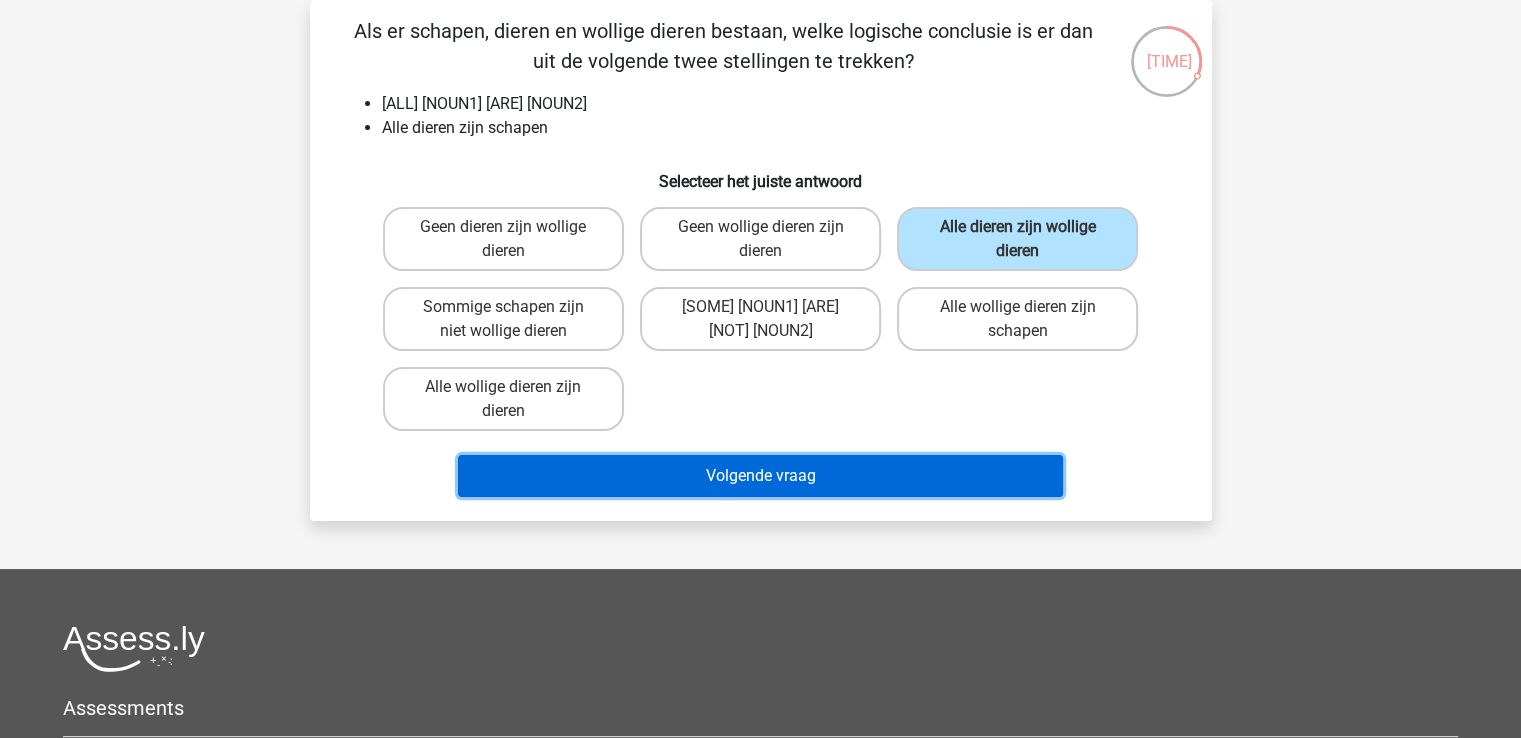 click on "Volgende vraag" at bounding box center [760, 476] 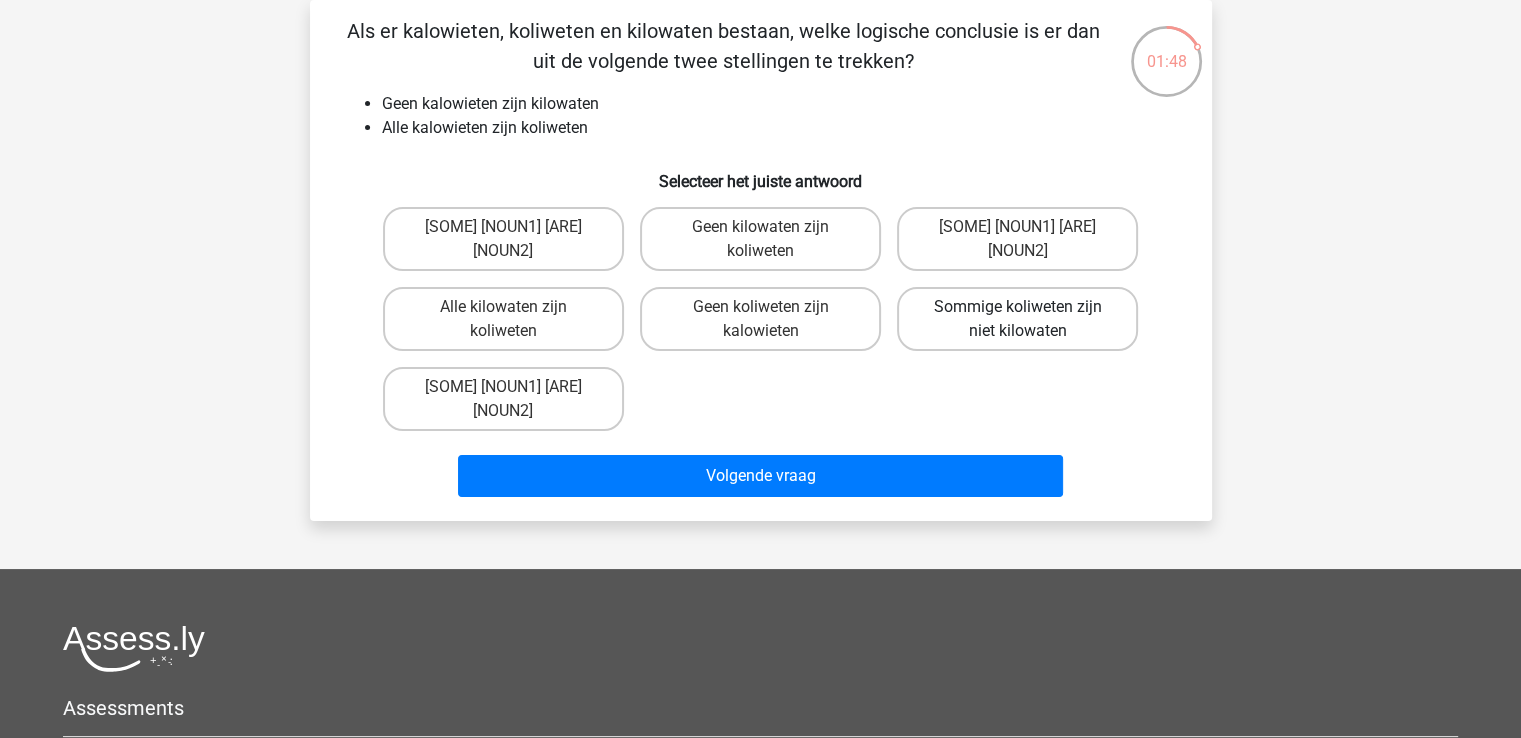click on "Sommige koliweten zijn niet kilowaten" at bounding box center (1017, 319) 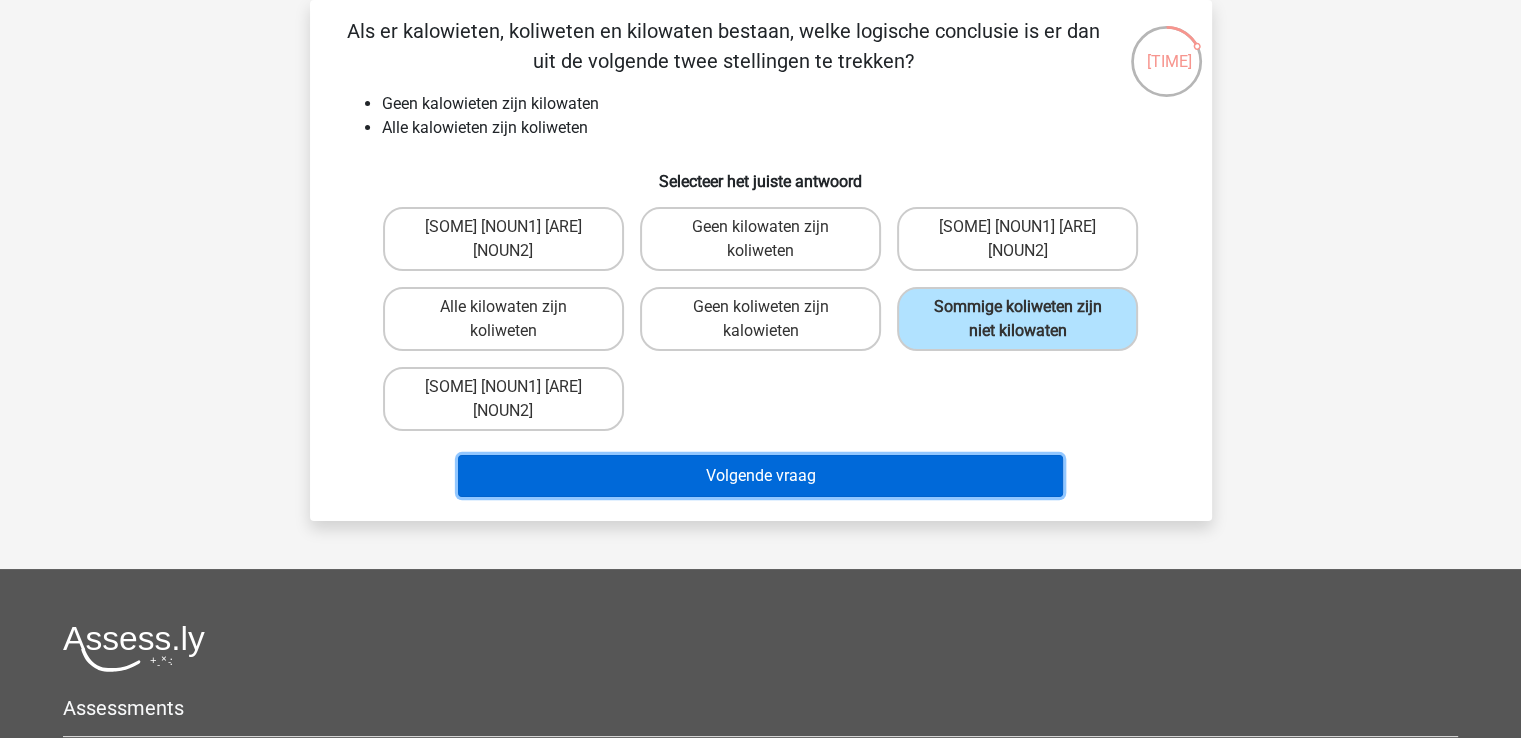 click on "Volgende vraag" at bounding box center (760, 476) 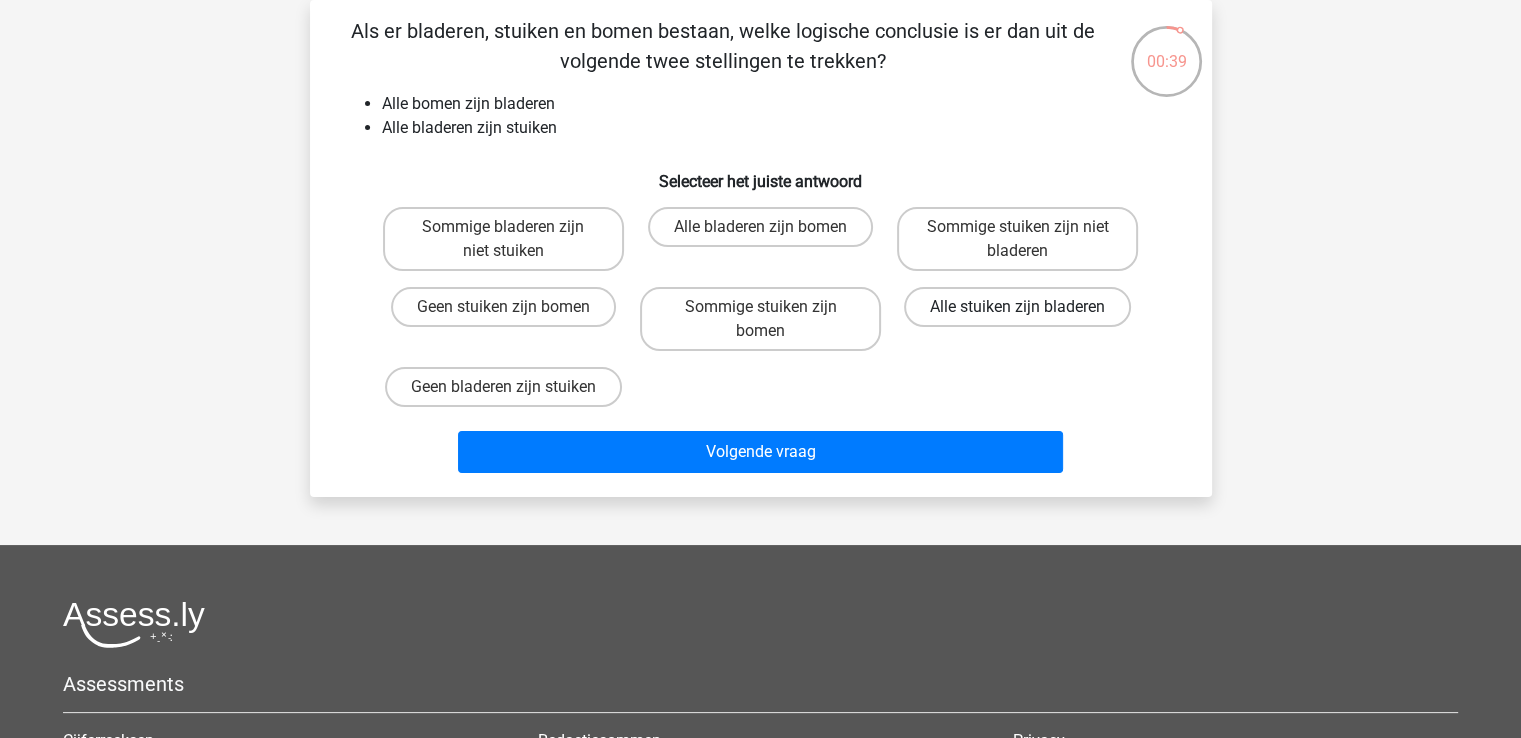 click on "Alle stuiken zijn bladeren" at bounding box center (1017, 307) 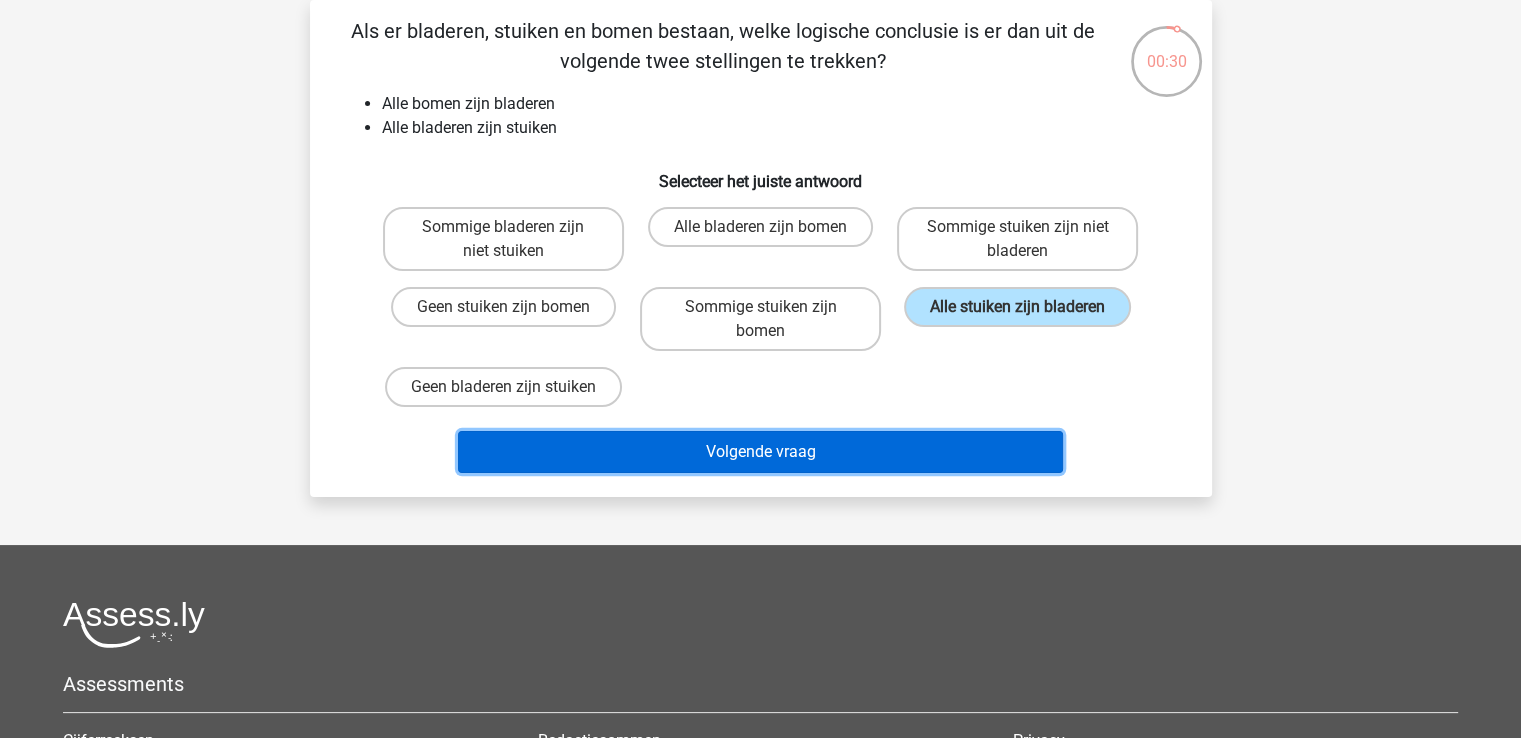 click on "Volgende vraag" at bounding box center [760, 452] 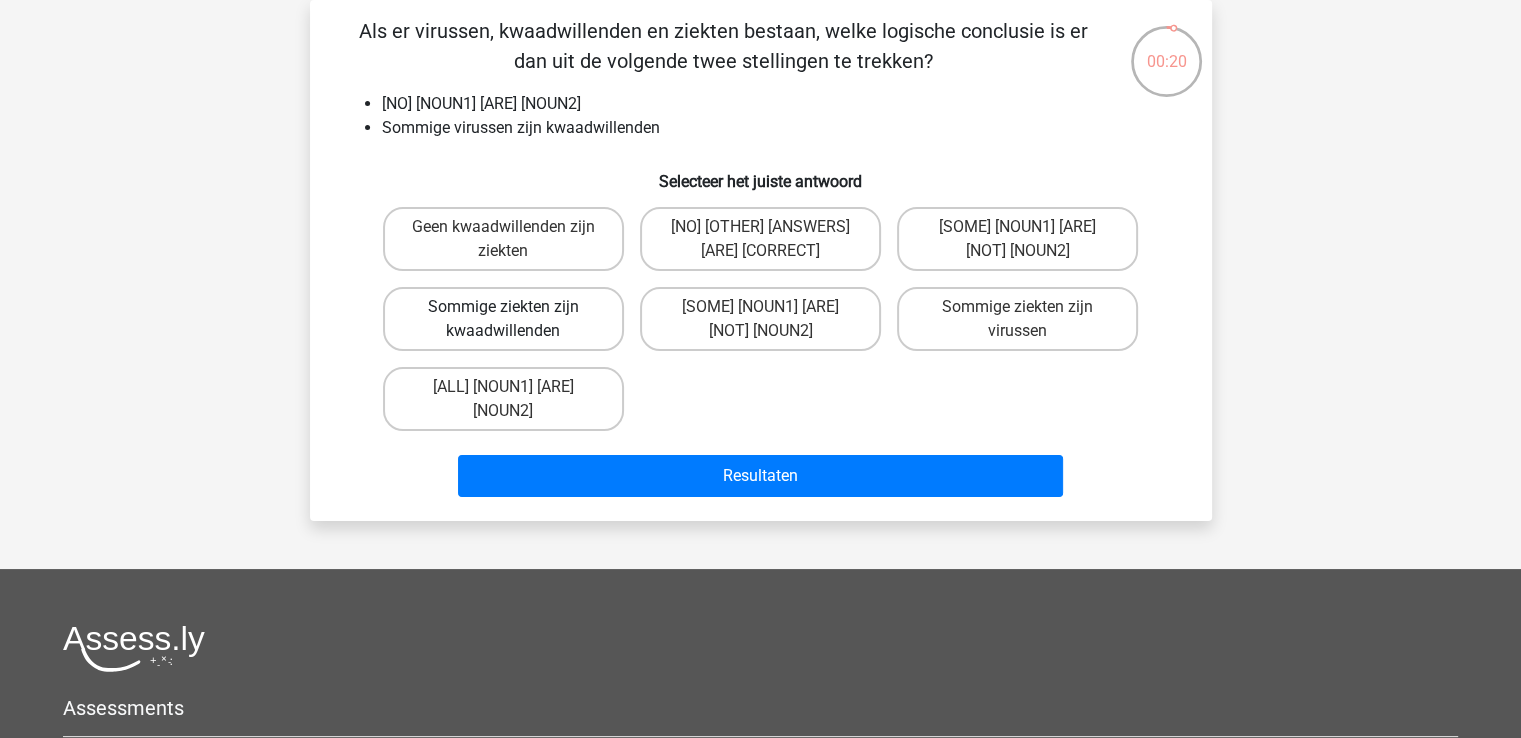 click on "Sommige ziekten zijn kwaadwillenden" at bounding box center (503, 319) 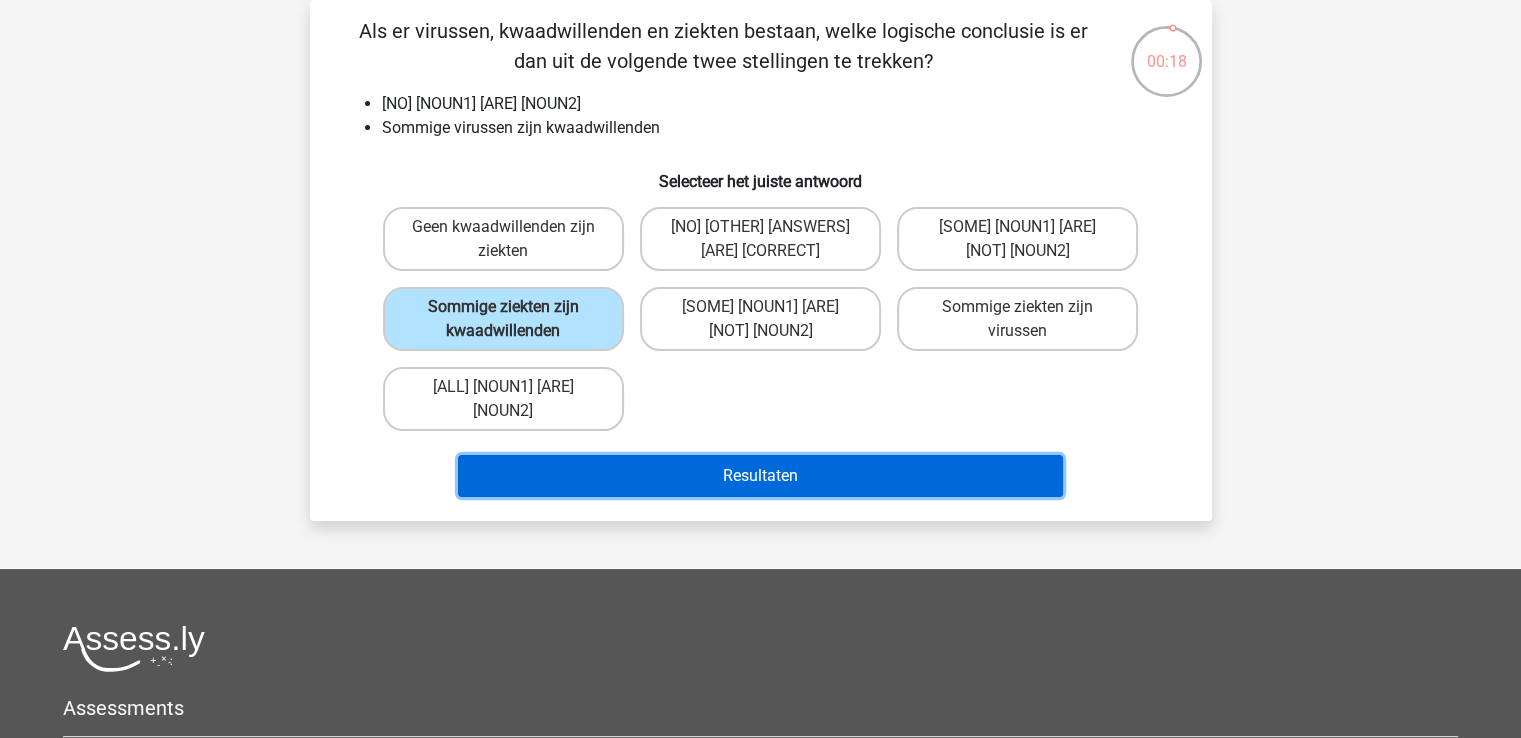 click on "Resultaten" at bounding box center (760, 476) 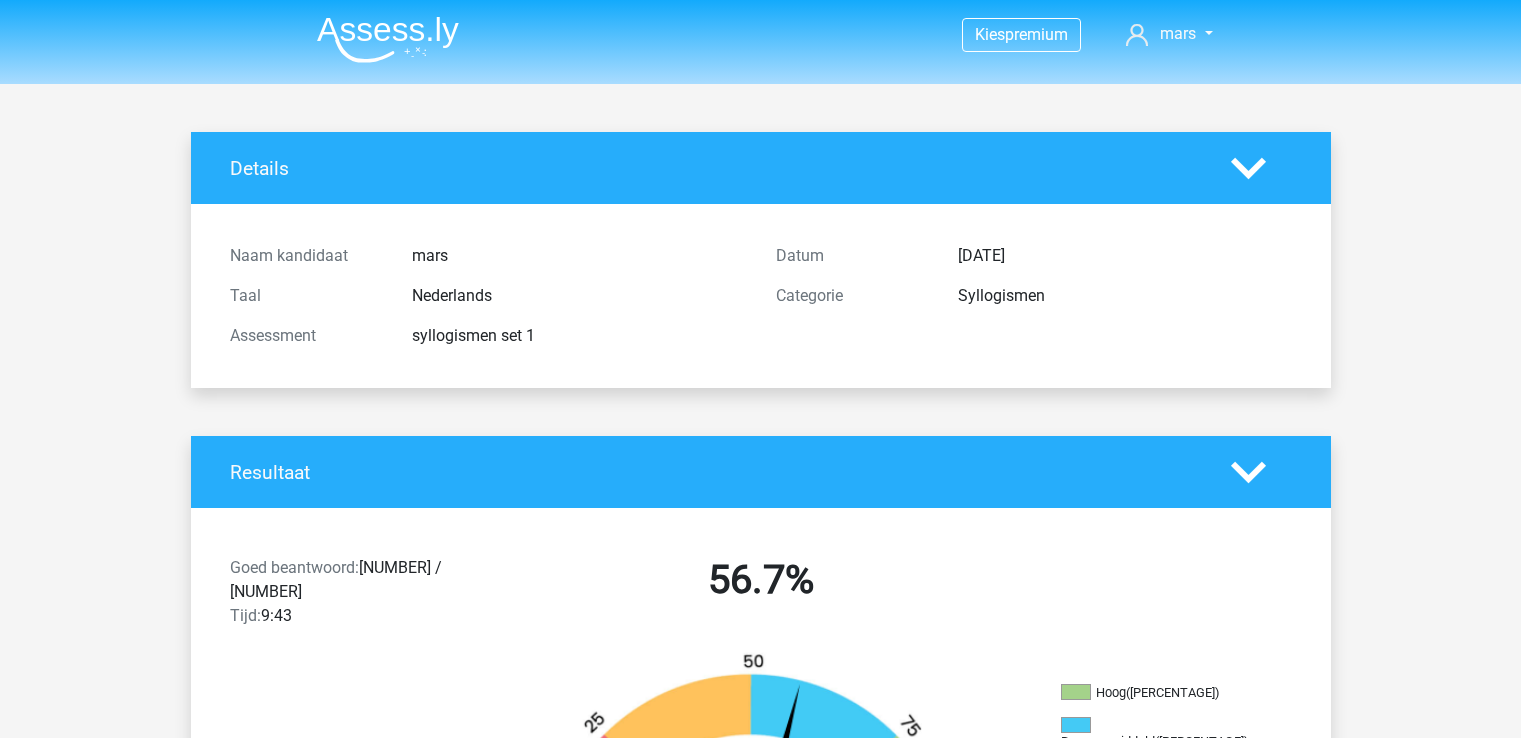 scroll, scrollTop: 0, scrollLeft: 0, axis: both 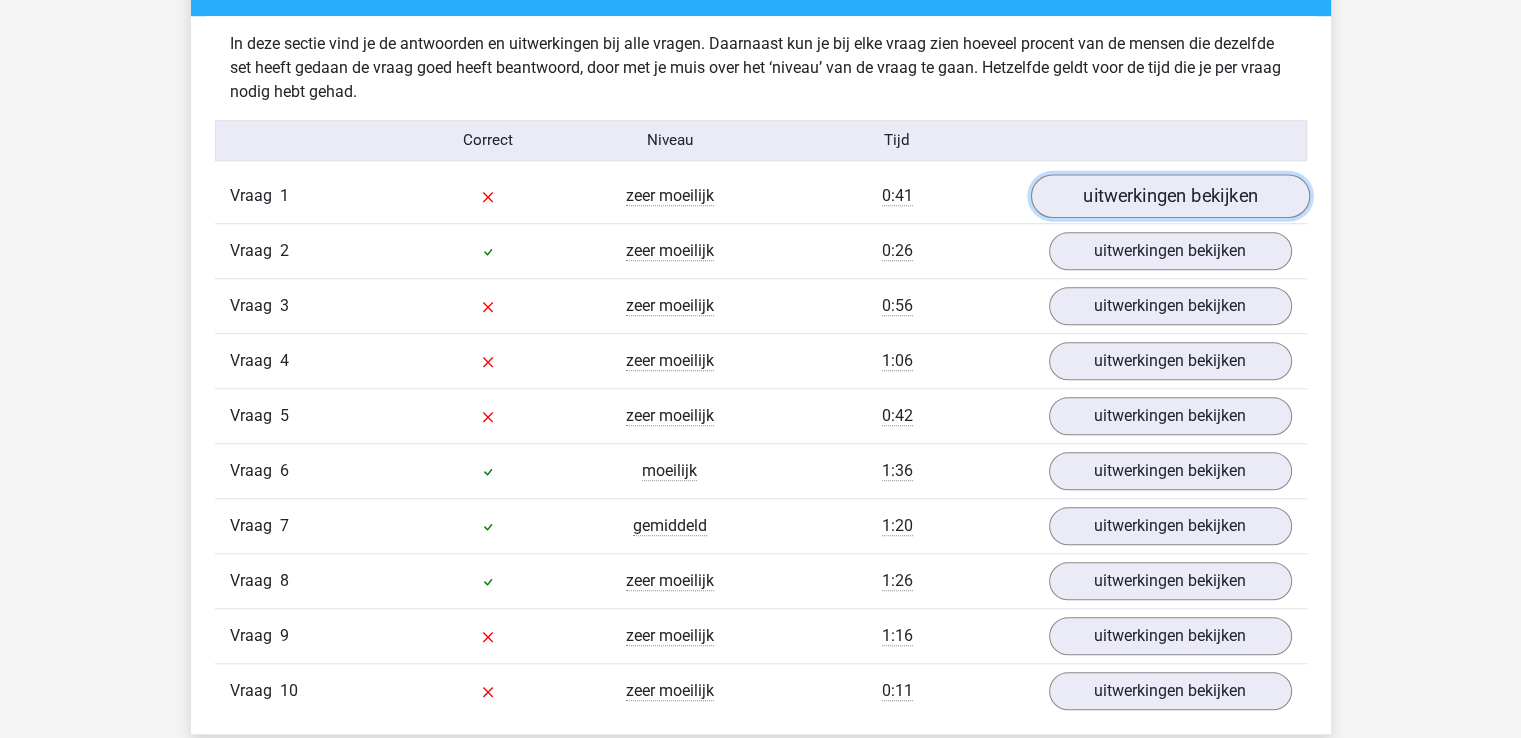 click on "uitwerkingen bekijken" at bounding box center (1169, 196) 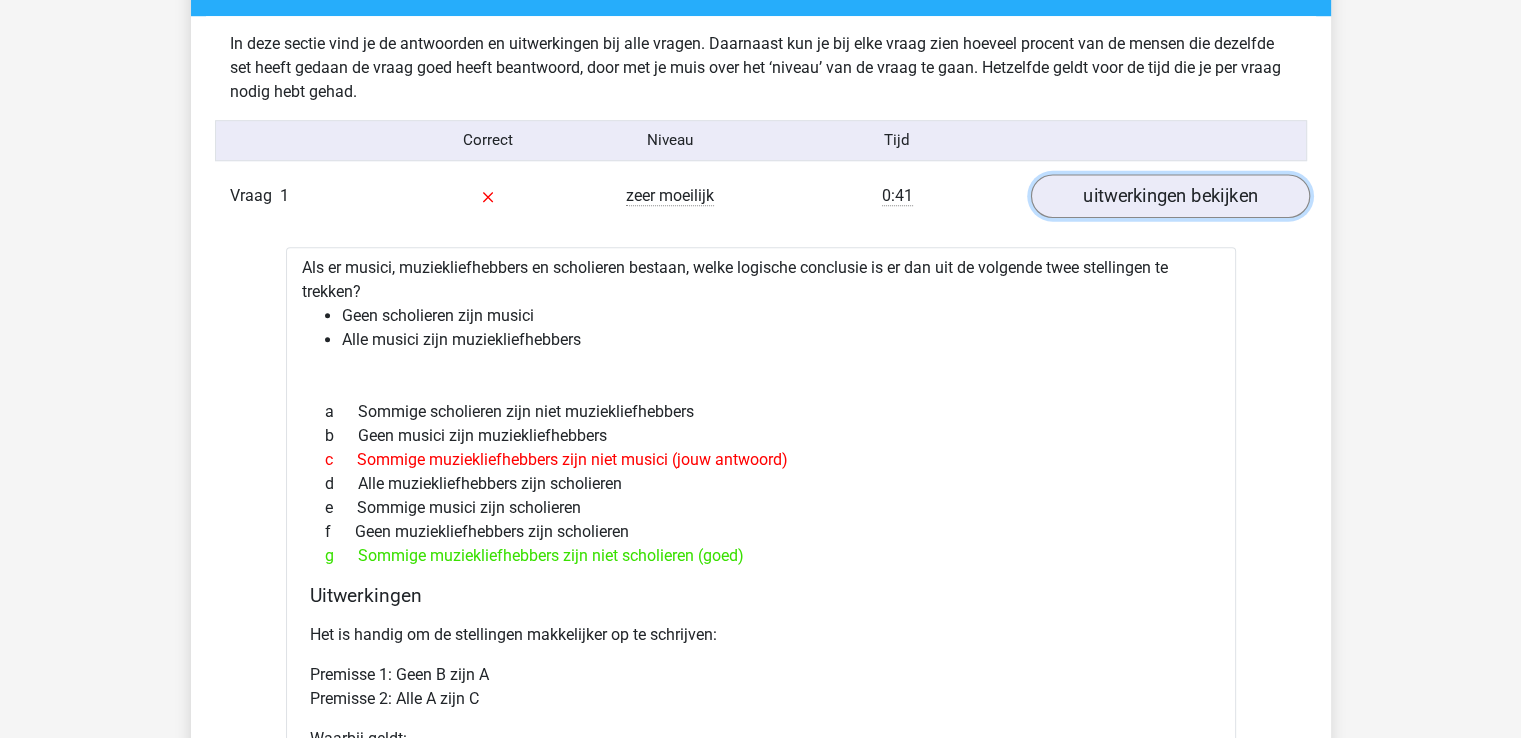 scroll, scrollTop: 2218, scrollLeft: 0, axis: vertical 